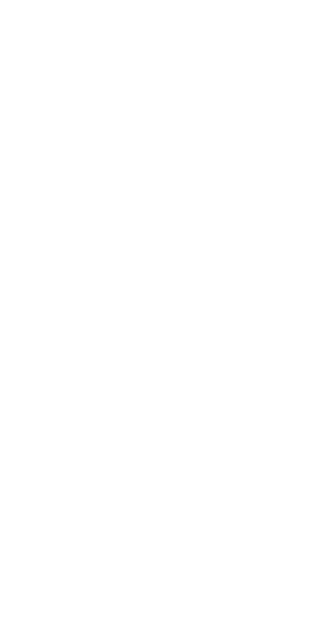 scroll, scrollTop: 0, scrollLeft: 0, axis: both 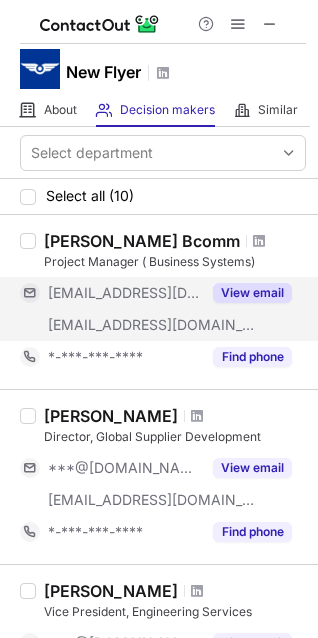 click on "View email" at bounding box center (252, 293) 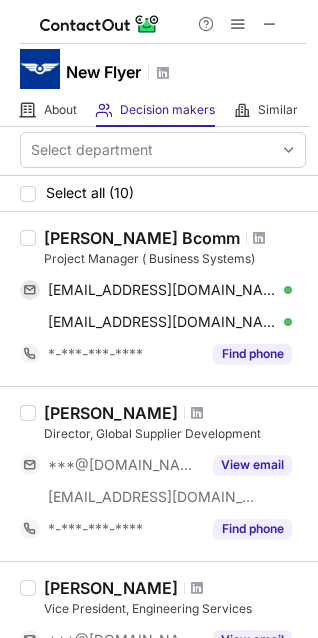scroll, scrollTop: 0, scrollLeft: 0, axis: both 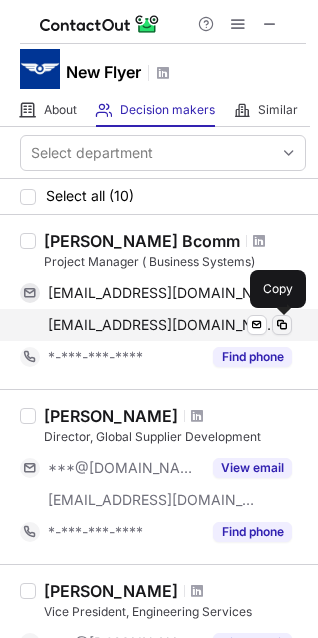 click at bounding box center (282, 325) 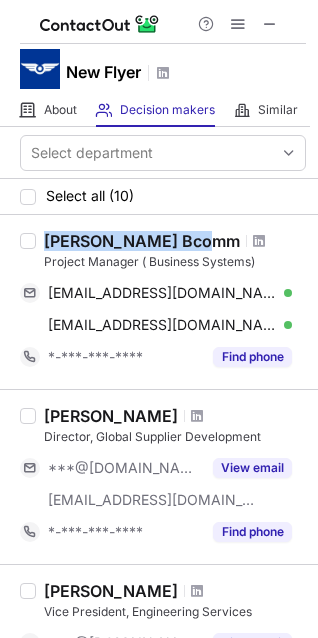 drag, startPoint x: 48, startPoint y: 236, endPoint x: 202, endPoint y: 236, distance: 154 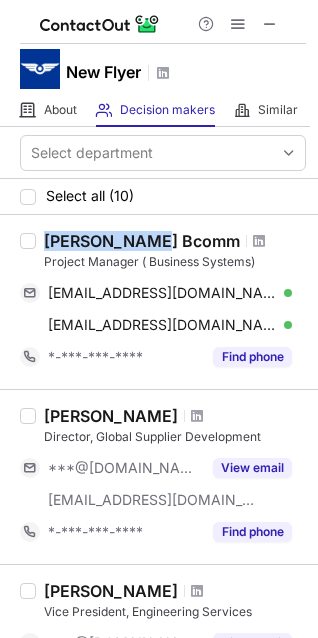 drag, startPoint x: 43, startPoint y: 246, endPoint x: 140, endPoint y: 247, distance: 97.00516 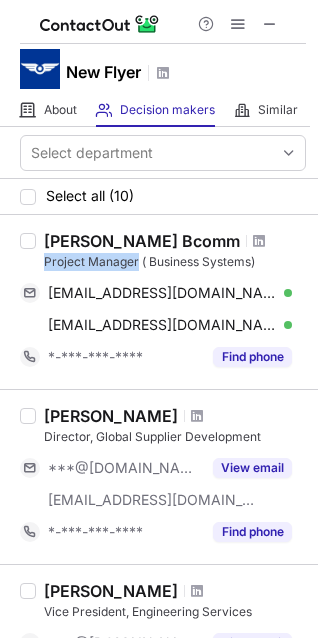 drag, startPoint x: 44, startPoint y: 262, endPoint x: 136, endPoint y: 259, distance: 92.0489 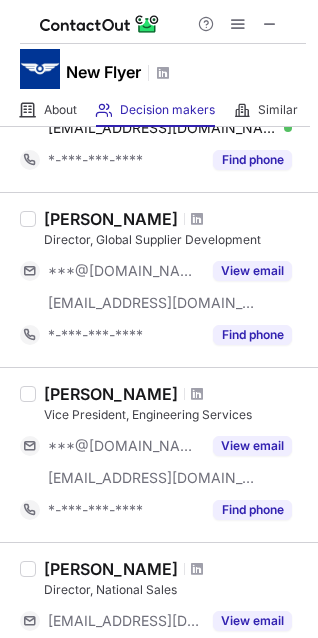 scroll, scrollTop: 203, scrollLeft: 0, axis: vertical 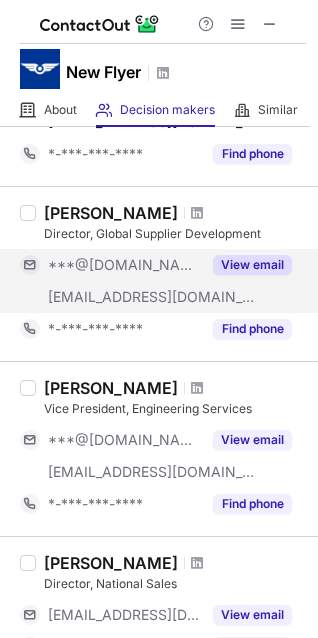click on "View email" at bounding box center (252, 265) 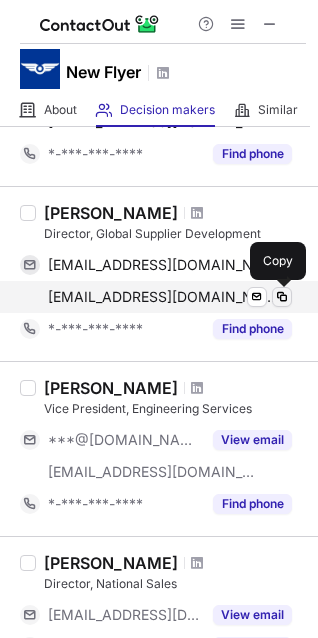 click at bounding box center (282, 297) 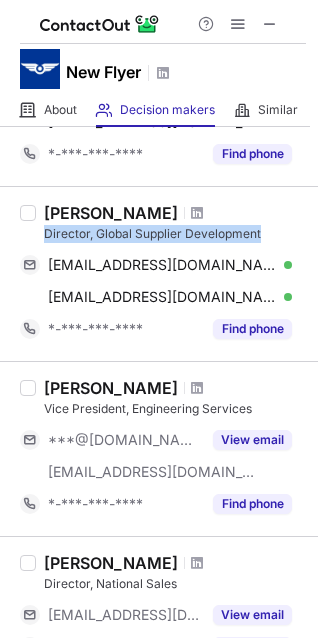 drag, startPoint x: 44, startPoint y: 230, endPoint x: 260, endPoint y: 228, distance: 216.00926 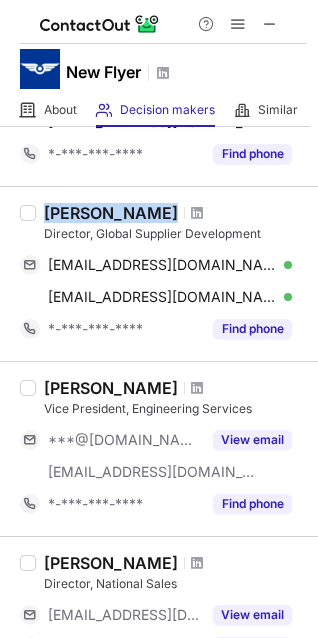 drag, startPoint x: 45, startPoint y: 209, endPoint x: 151, endPoint y: 213, distance: 106.07545 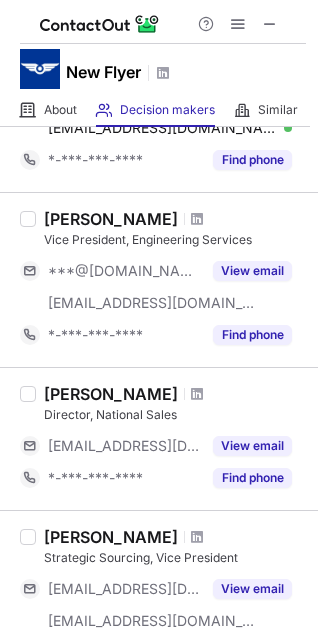 scroll, scrollTop: 376, scrollLeft: 0, axis: vertical 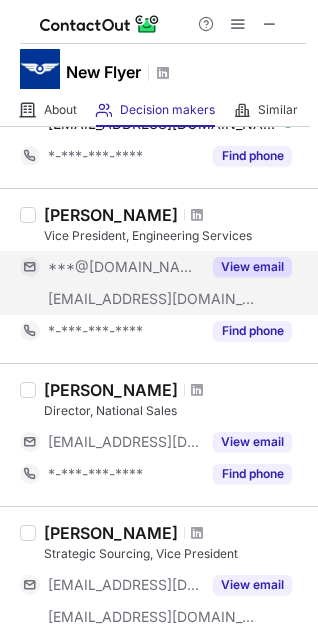 click on "View email" at bounding box center (252, 267) 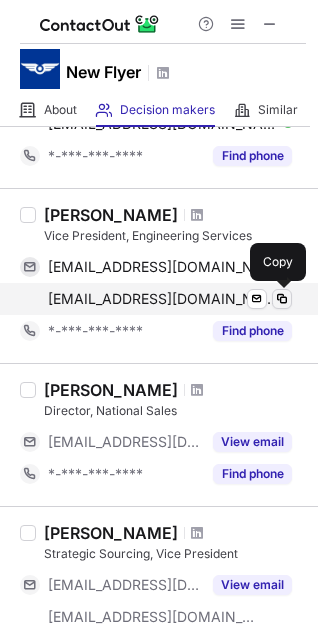 click at bounding box center [282, 299] 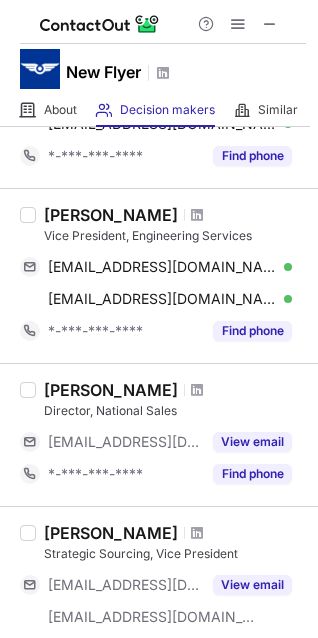 drag, startPoint x: 44, startPoint y: 210, endPoint x: 168, endPoint y: 219, distance: 124.32619 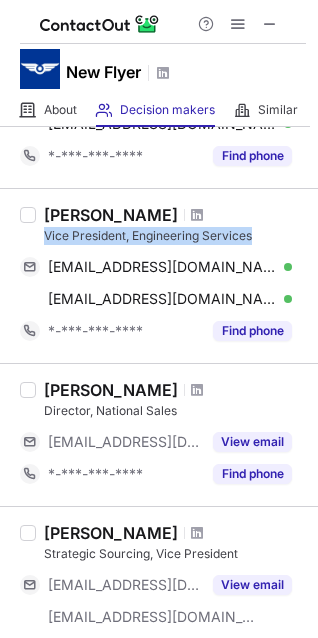 drag, startPoint x: 43, startPoint y: 234, endPoint x: 258, endPoint y: 230, distance: 215.0372 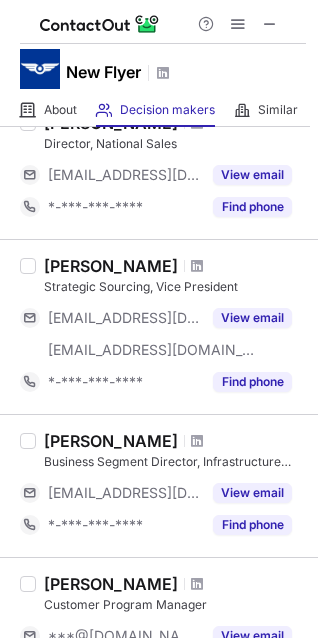 scroll, scrollTop: 646, scrollLeft: 0, axis: vertical 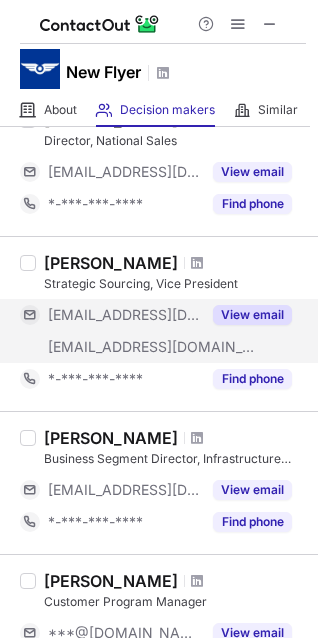click on "View email" at bounding box center [252, 315] 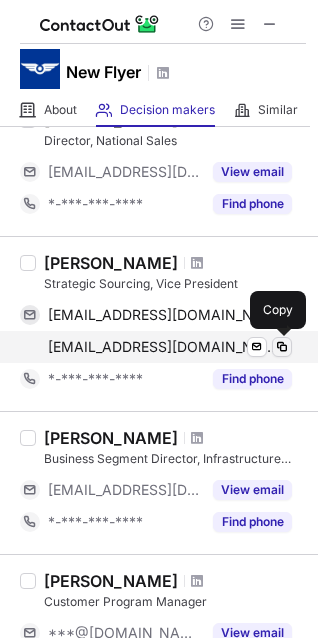 click at bounding box center (282, 347) 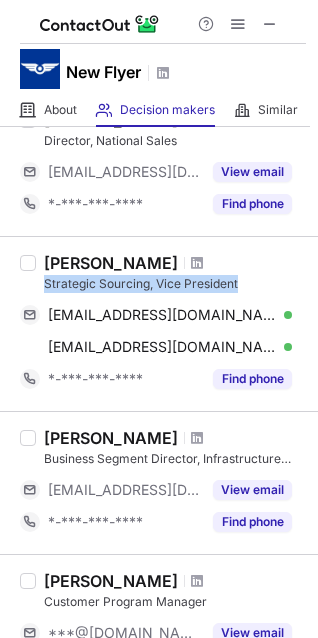 drag, startPoint x: 45, startPoint y: 281, endPoint x: 244, endPoint y: 278, distance: 199.02261 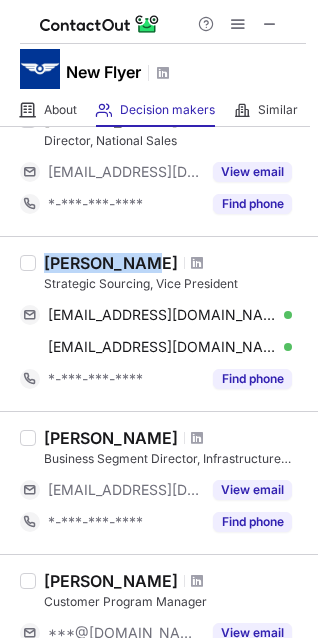 drag, startPoint x: 45, startPoint y: 264, endPoint x: 136, endPoint y: 264, distance: 91 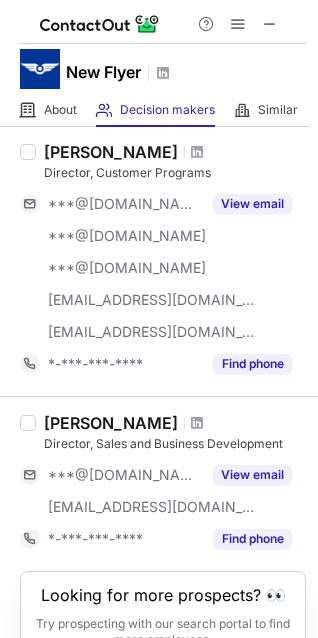 scroll, scrollTop: 1493, scrollLeft: 0, axis: vertical 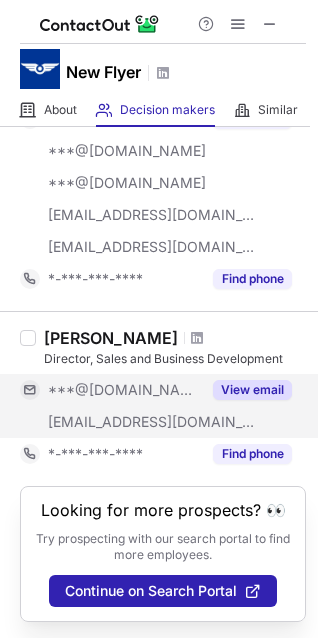 click on "View email" at bounding box center (252, 390) 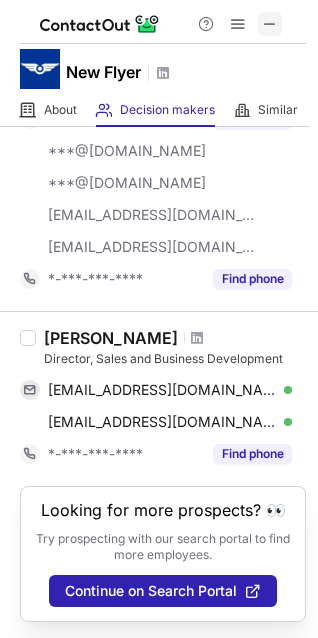 click at bounding box center [270, 24] 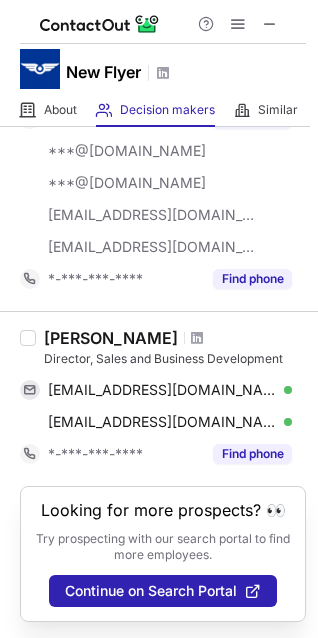 click on "Stephanie Laubenstein Director, Sales and Business Development stephanielaubenstein@hotmail.com Verified Send email Copy stephanie_laubenstein@newflyer.com Verified Send email Copy *-***-***-**** Find phone" at bounding box center [159, 398] 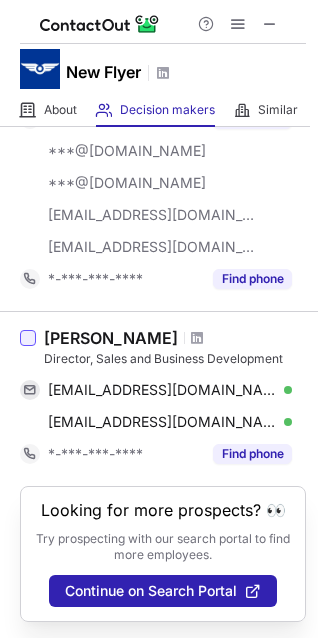 click at bounding box center (28, 338) 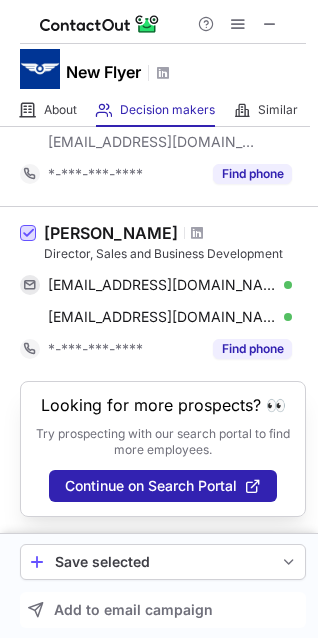 scroll, scrollTop: 1598, scrollLeft: 0, axis: vertical 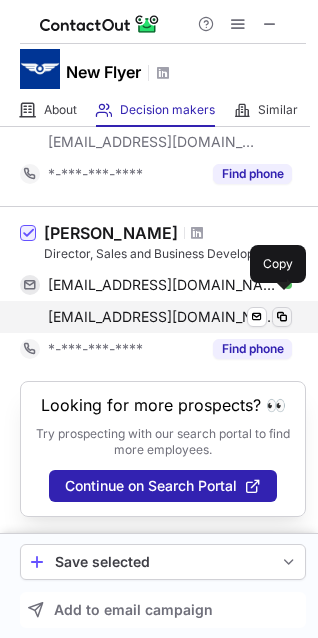 click at bounding box center (282, 317) 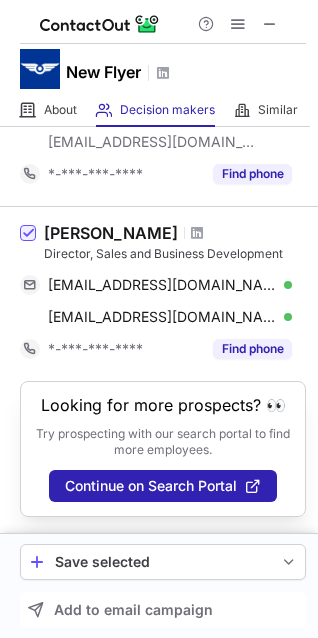 drag, startPoint x: 47, startPoint y: 217, endPoint x: 223, endPoint y: 208, distance: 176.22997 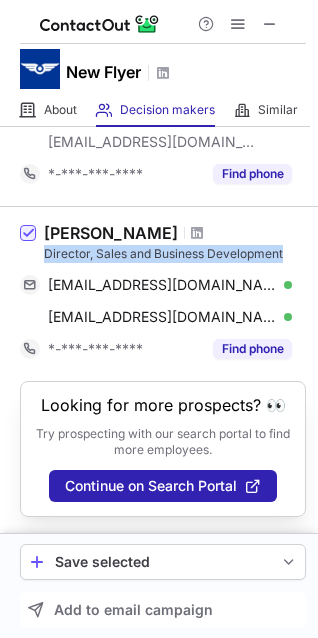 drag, startPoint x: 43, startPoint y: 239, endPoint x: 289, endPoint y: 238, distance: 246.00203 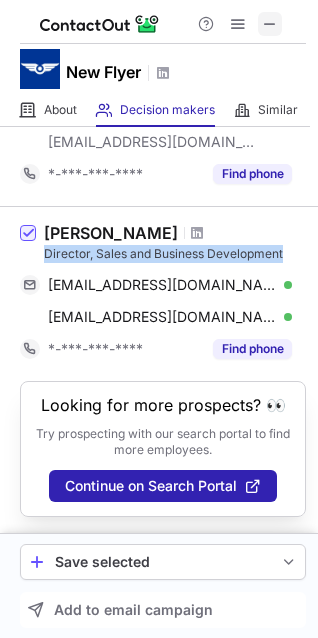 click at bounding box center (270, 24) 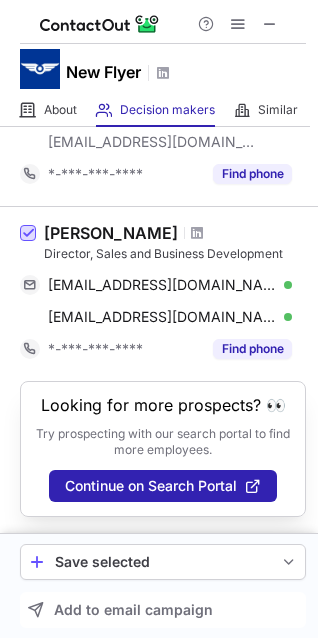 click at bounding box center (28, 234) 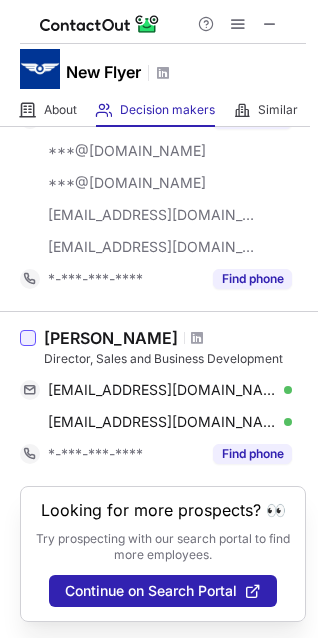 scroll, scrollTop: 1493, scrollLeft: 0, axis: vertical 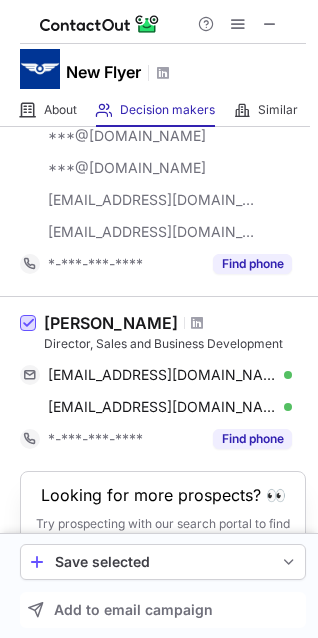 click at bounding box center (28, 324) 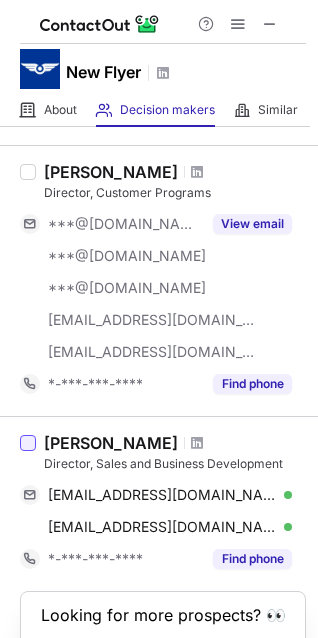 scroll, scrollTop: 1413, scrollLeft: 0, axis: vertical 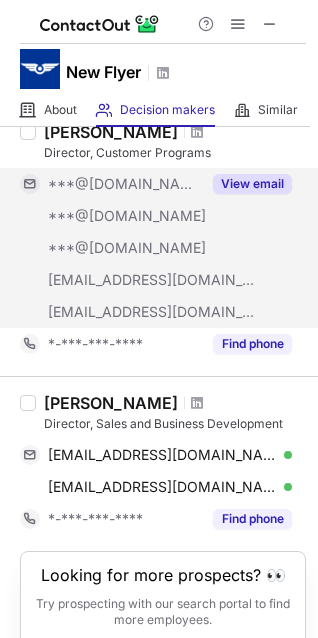 click on "View email" at bounding box center (252, 184) 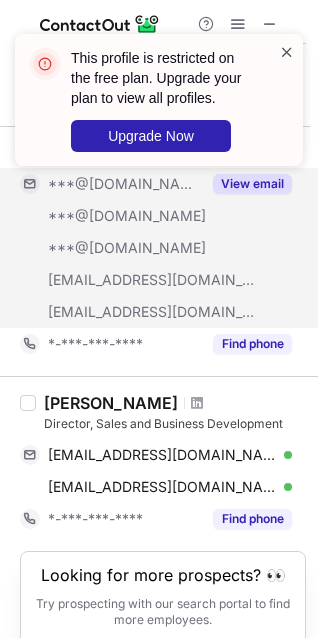 click at bounding box center [287, 52] 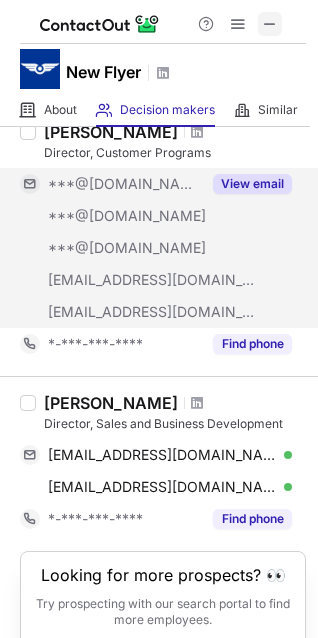 click at bounding box center (270, 24) 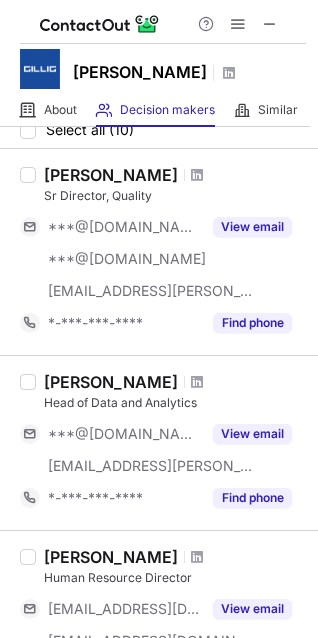 scroll, scrollTop: 62, scrollLeft: 0, axis: vertical 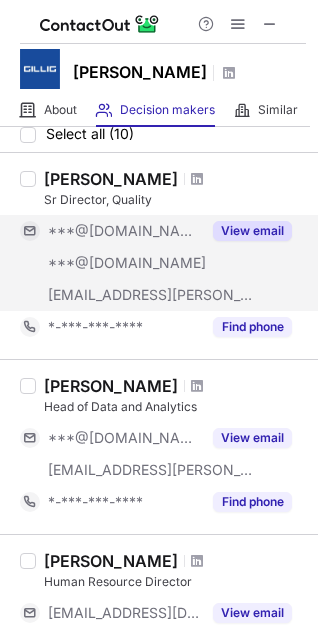 click on "View email" at bounding box center (252, 231) 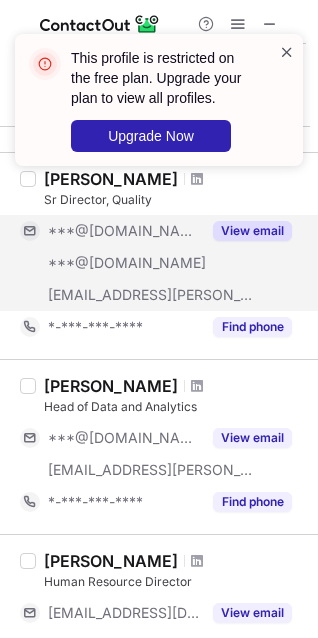 click at bounding box center (287, 52) 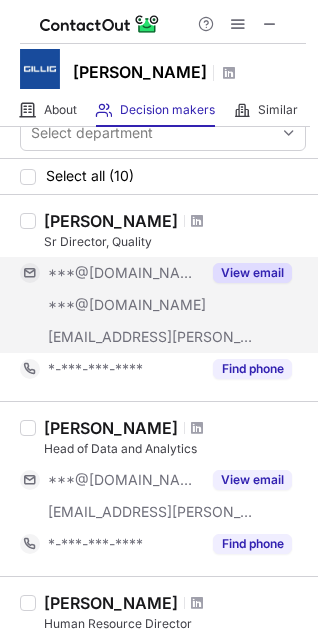 scroll, scrollTop: 0, scrollLeft: 0, axis: both 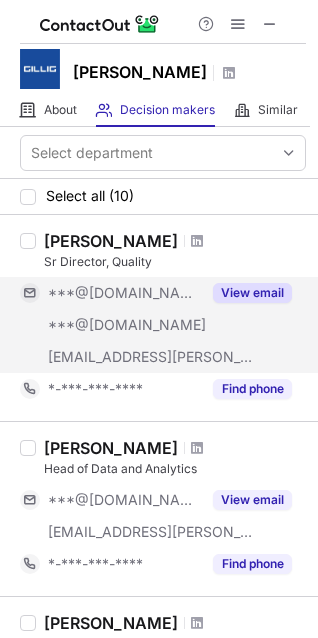 click on "Mike Stacy" at bounding box center [111, 241] 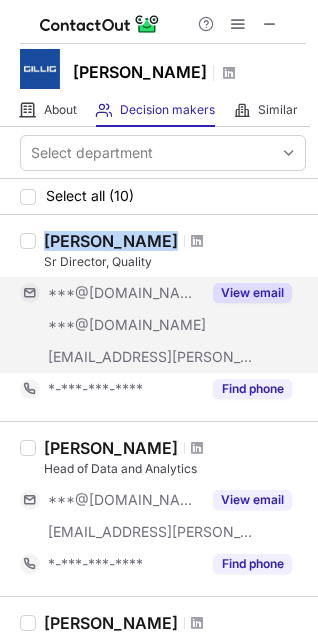 drag, startPoint x: 127, startPoint y: 242, endPoint x: 57, endPoint y: 235, distance: 70.34913 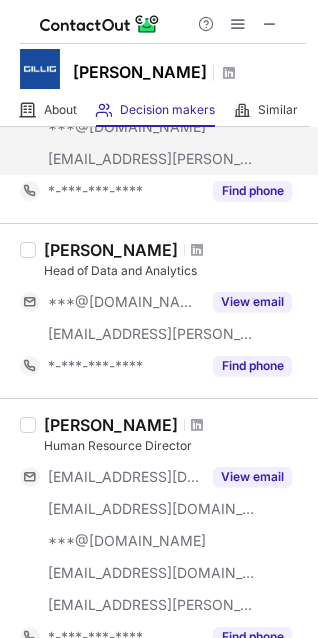 scroll, scrollTop: 209, scrollLeft: 0, axis: vertical 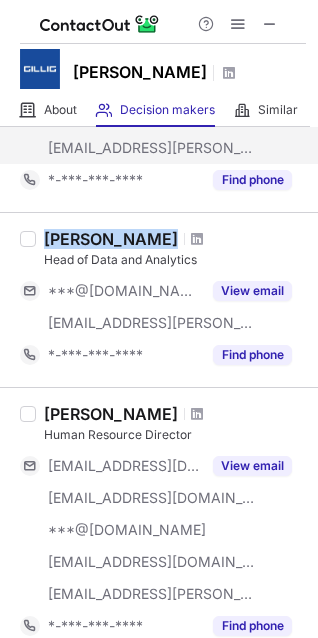 drag, startPoint x: 45, startPoint y: 242, endPoint x: 146, endPoint y: 235, distance: 101.24229 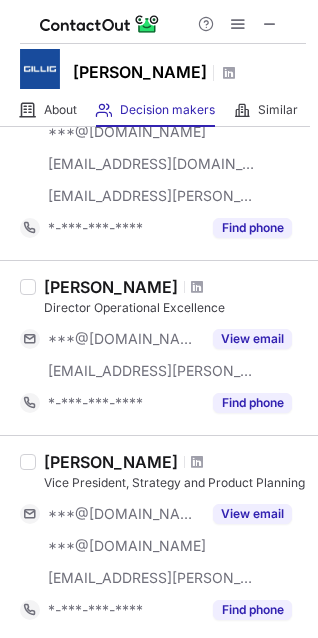 scroll, scrollTop: 617, scrollLeft: 0, axis: vertical 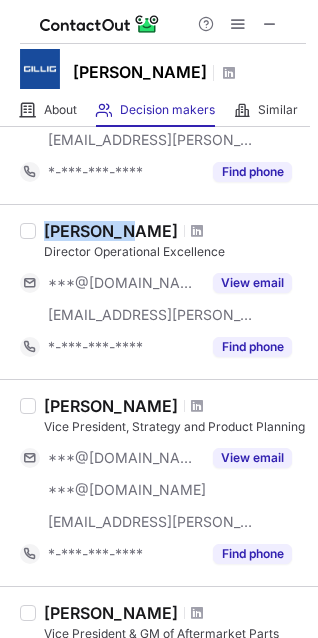 drag, startPoint x: 46, startPoint y: 236, endPoint x: 118, endPoint y: 232, distance: 72.11102 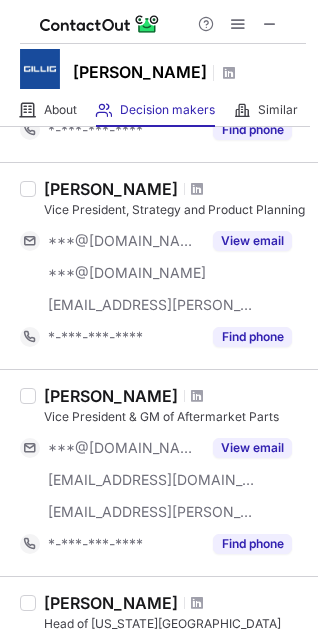 scroll, scrollTop: 896, scrollLeft: 0, axis: vertical 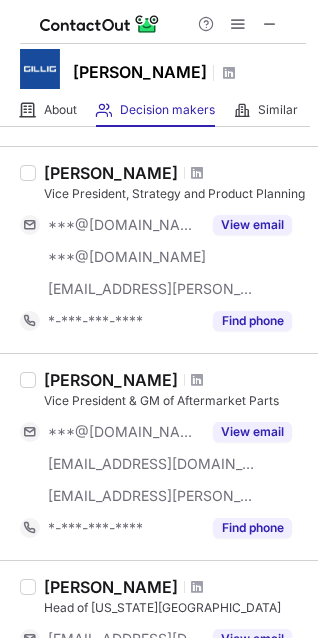 drag, startPoint x: 43, startPoint y: 168, endPoint x: 174, endPoint y: 177, distance: 131.30879 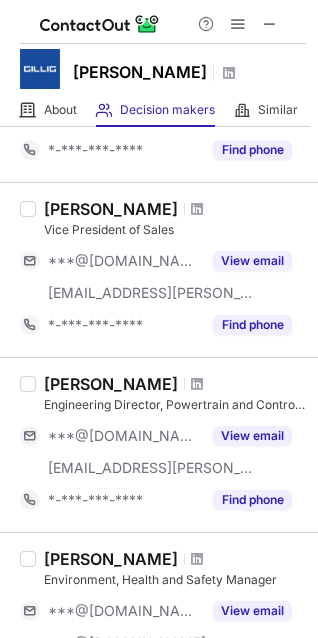 scroll, scrollTop: 1456, scrollLeft: 0, axis: vertical 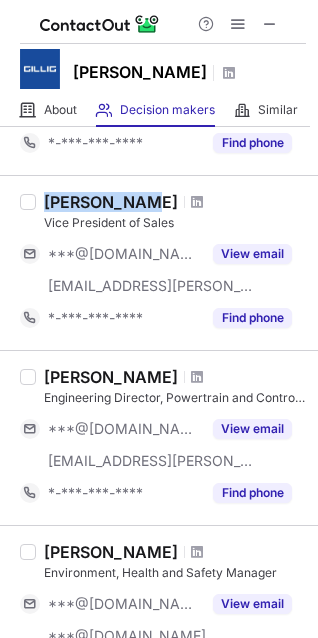 drag, startPoint x: 48, startPoint y: 194, endPoint x: 128, endPoint y: 198, distance: 80.09994 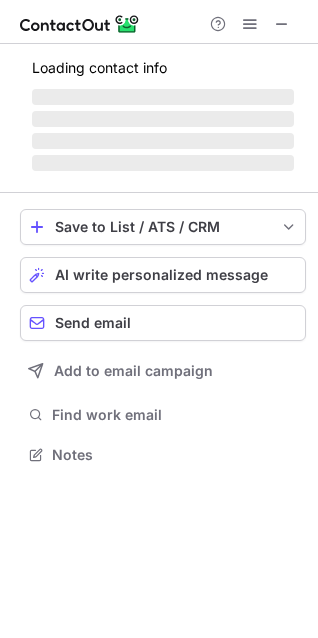 scroll, scrollTop: 10, scrollLeft: 9, axis: both 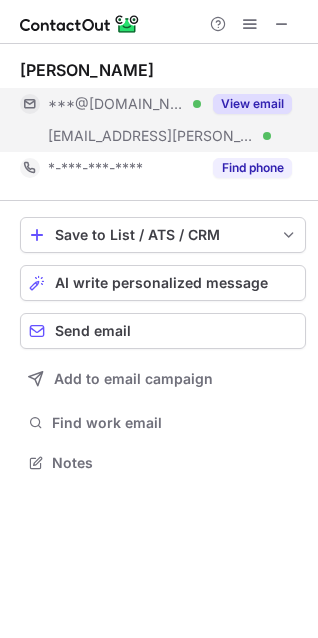 click on "View email" at bounding box center (252, 104) 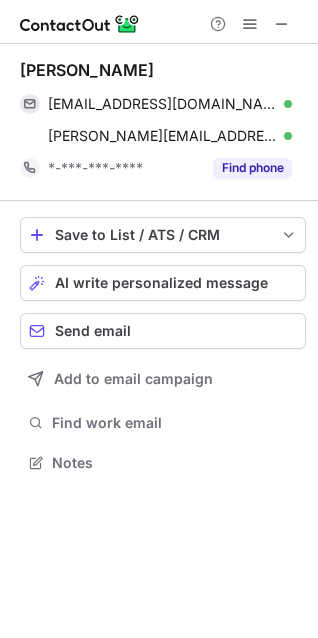click on "William Fay billfay365@gmail.com Verified Send email Copy william.fay@gillig.com Verified Send email Copy *-***-***-**** Find phone Save to List / ATS / CRM List Select Lever Connect Greenhouse Connect Salesforce Connect Hubspot Connect Bullhorn Connect Zapier (100+ Applications) Connect Request a new integration AI write personalized message Send email Add to email campaign Find work email Notes" at bounding box center (159, 268) 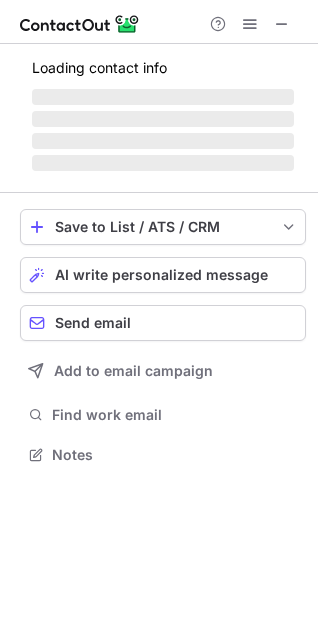 scroll, scrollTop: 10, scrollLeft: 9, axis: both 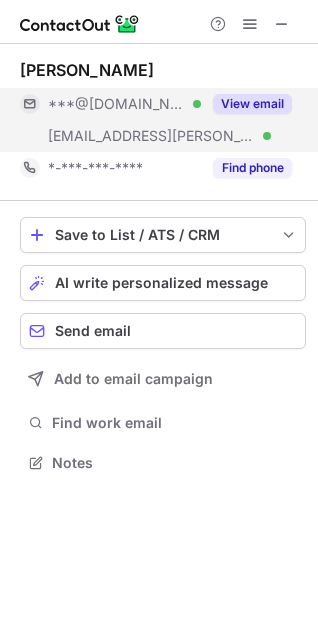click on "View email" at bounding box center (252, 104) 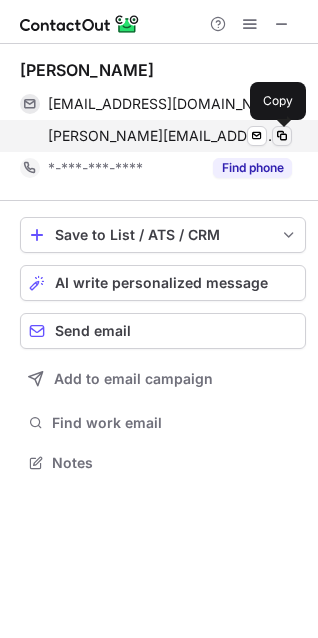 click at bounding box center (282, 136) 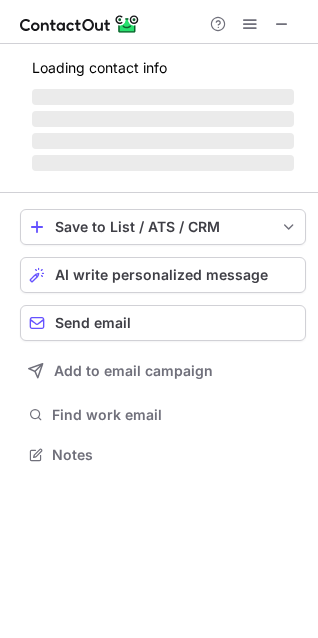 scroll, scrollTop: 440, scrollLeft: 318, axis: both 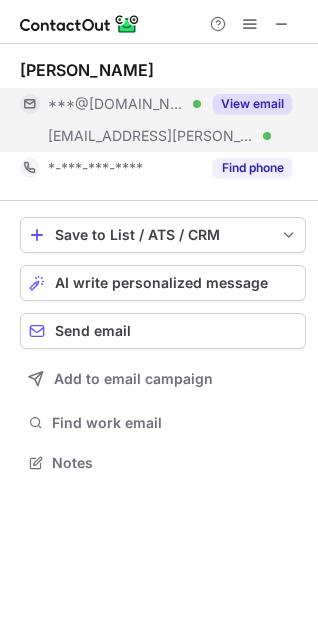click on "View email" at bounding box center (252, 104) 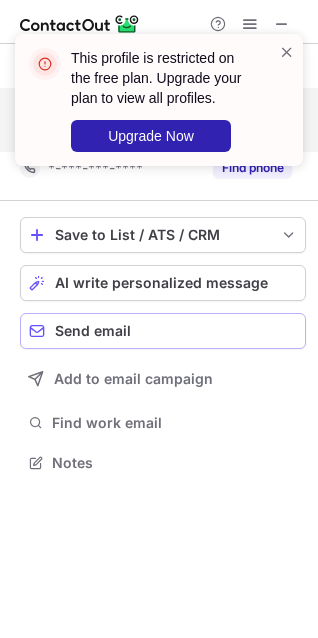 scroll, scrollTop: 440, scrollLeft: 318, axis: both 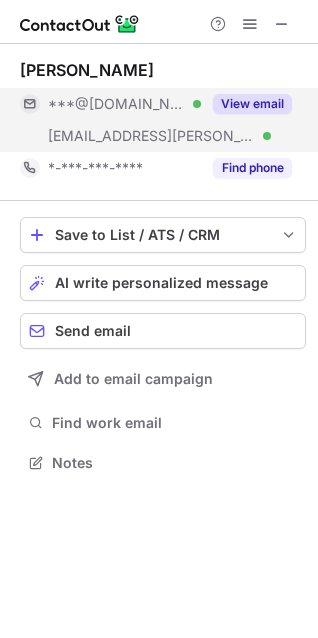 click on "View email" at bounding box center (252, 104) 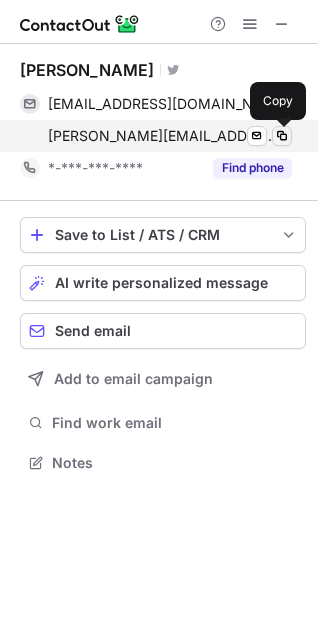 click at bounding box center (282, 136) 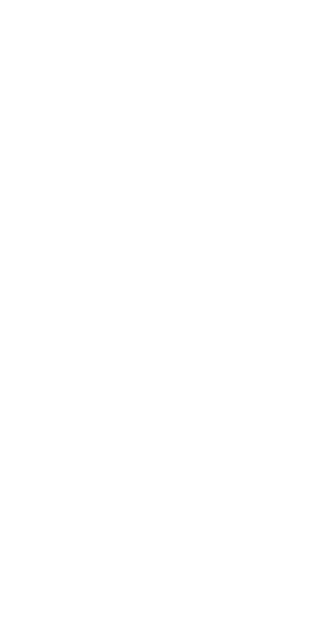 scroll, scrollTop: 0, scrollLeft: 0, axis: both 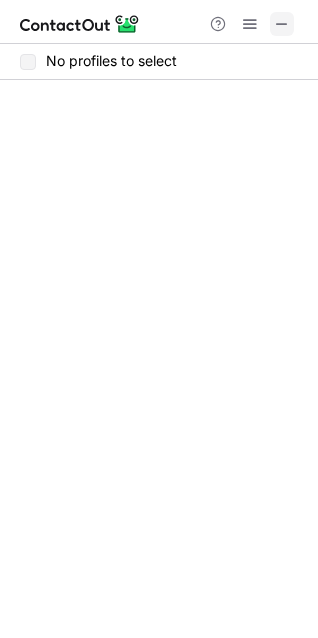 click at bounding box center (282, 24) 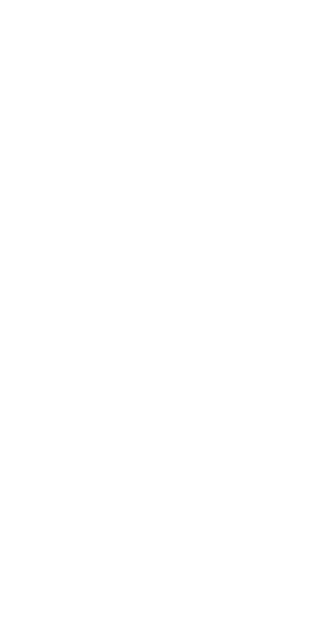 scroll, scrollTop: 0, scrollLeft: 0, axis: both 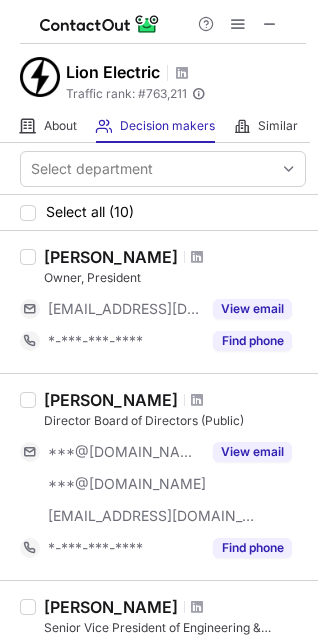 click on "Lion Electric Traffic rank: # 763,211 Global website   ranking" at bounding box center [159, 77] 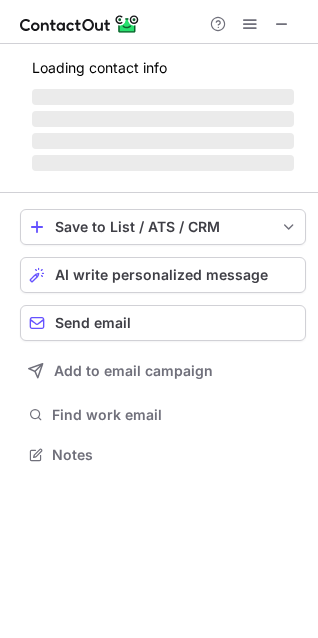 scroll, scrollTop: 10, scrollLeft: 9, axis: both 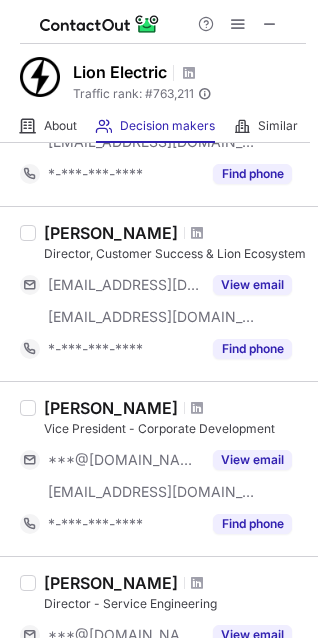 click on "Marie Bedard Director, Customer Success & Lion Ecosystem ***@thelionelectric.com ***@lionelektrik.net View email *-***-***-**** Find phone" at bounding box center [159, 293] 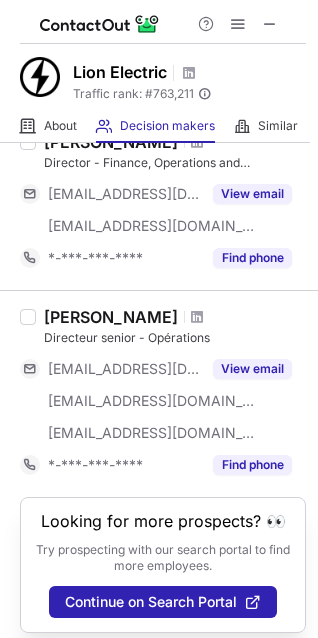 scroll, scrollTop: 1573, scrollLeft: 0, axis: vertical 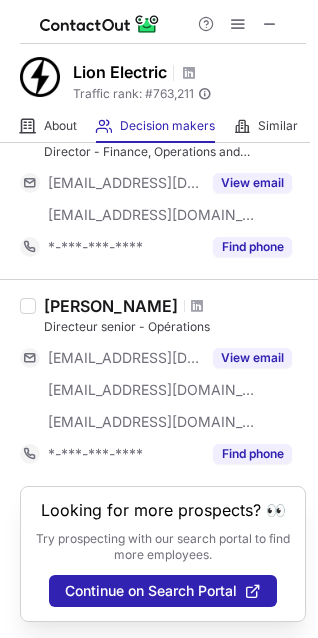 click on "Martin Lamarche Directeur senior - Opérations ***@lionbuses.com ***@thelionelectric.com ***@lionelektrik.net View email *-***-***-**** Find phone" at bounding box center [159, 382] 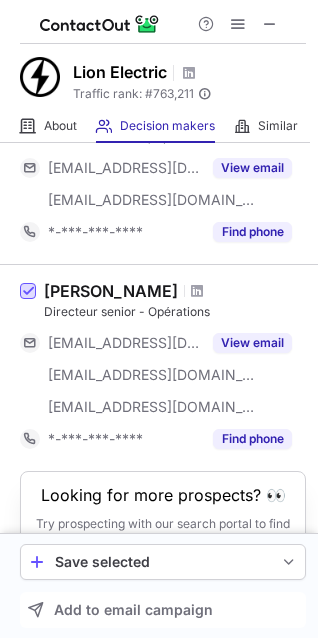 click at bounding box center [28, 292] 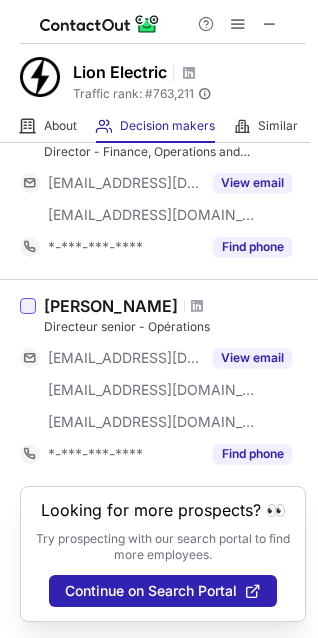 click at bounding box center (28, 306) 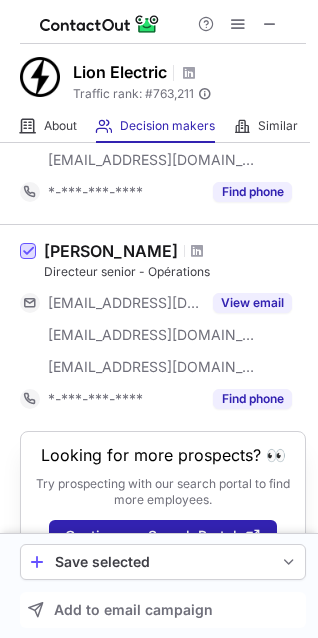 scroll, scrollTop: 1678, scrollLeft: 0, axis: vertical 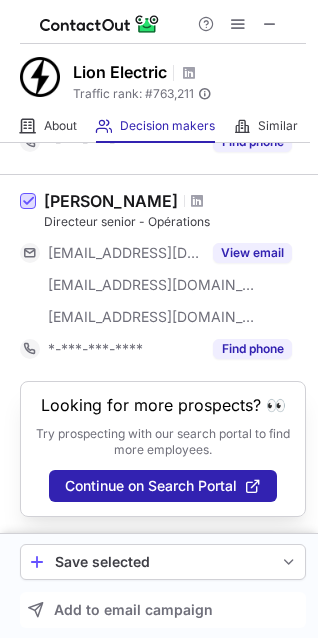 click at bounding box center (28, 202) 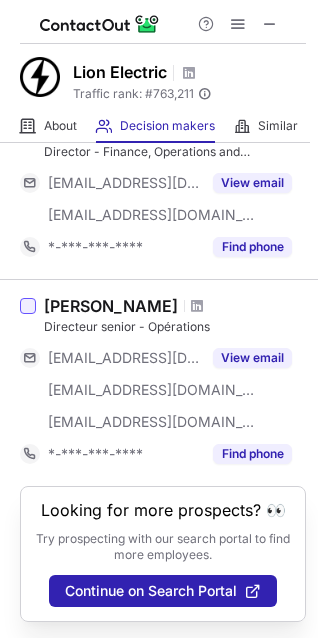 click at bounding box center (28, 306) 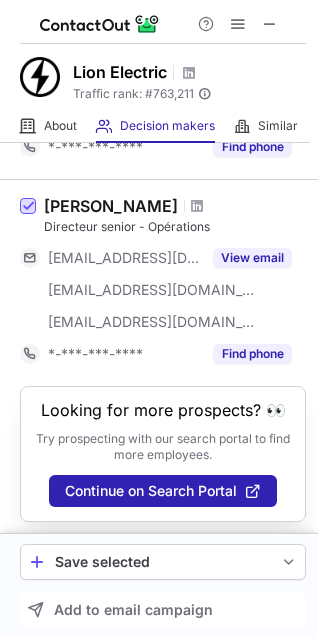 scroll, scrollTop: 1678, scrollLeft: 0, axis: vertical 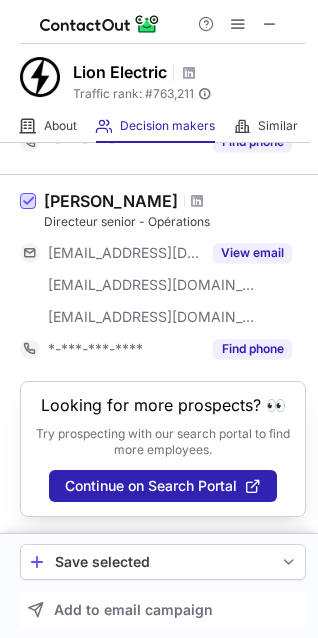 click at bounding box center (28, 202) 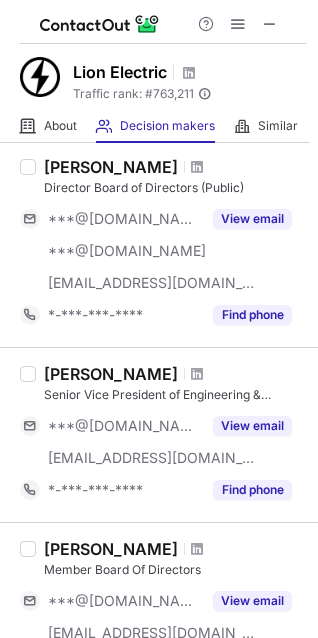scroll, scrollTop: 213, scrollLeft: 0, axis: vertical 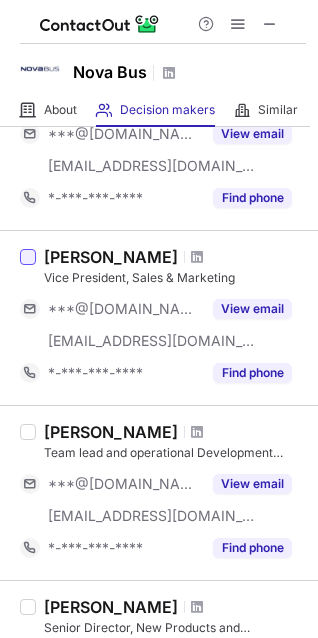 click at bounding box center (28, 257) 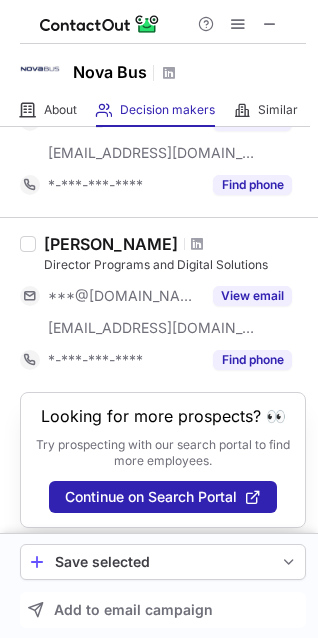 scroll, scrollTop: 1598, scrollLeft: 0, axis: vertical 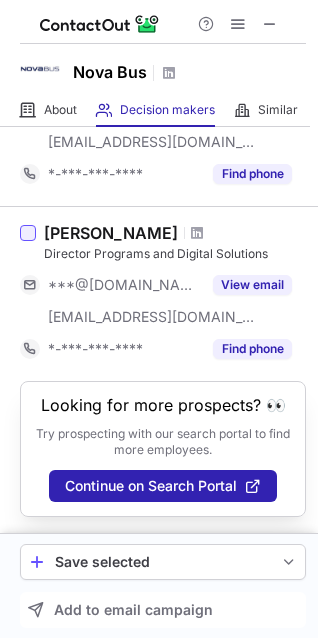 click at bounding box center (28, 233) 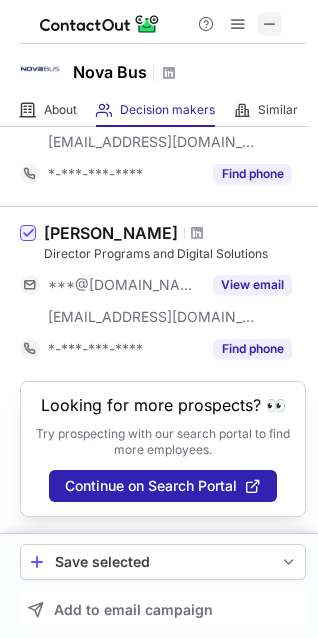 click at bounding box center [270, 24] 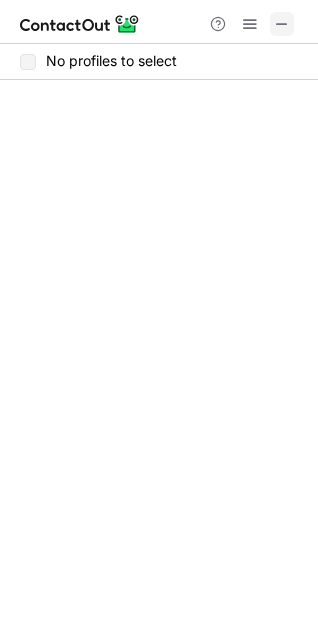 click at bounding box center (282, 24) 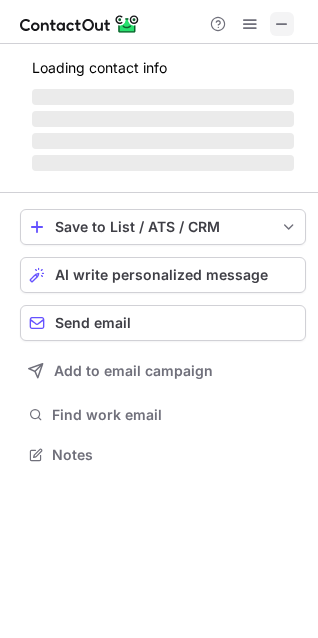 scroll, scrollTop: 10, scrollLeft: 9, axis: both 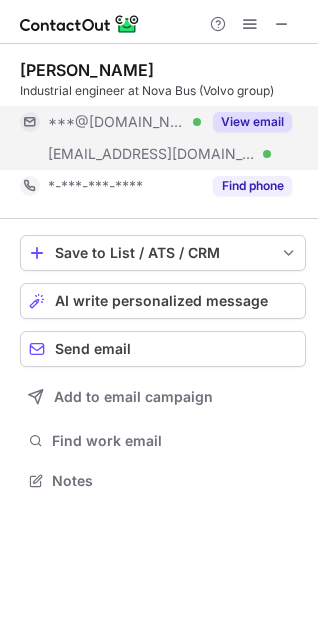 click on "View email" at bounding box center (252, 122) 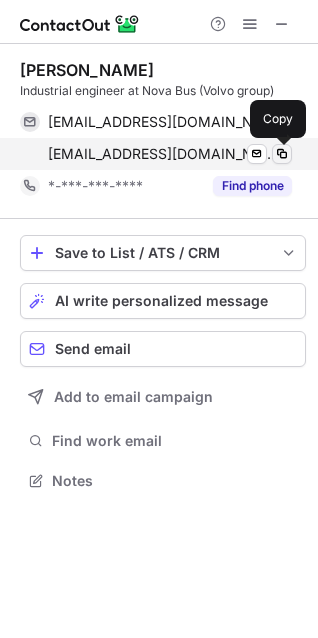 click at bounding box center [282, 154] 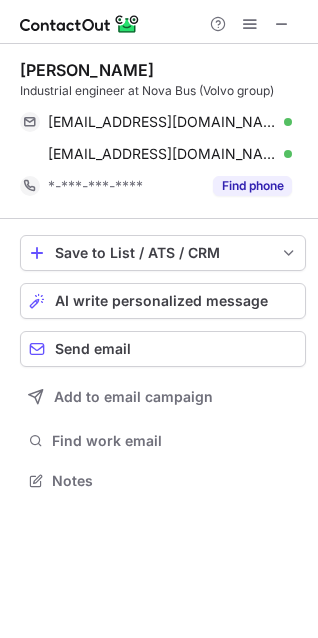 scroll, scrollTop: 9, scrollLeft: 9, axis: both 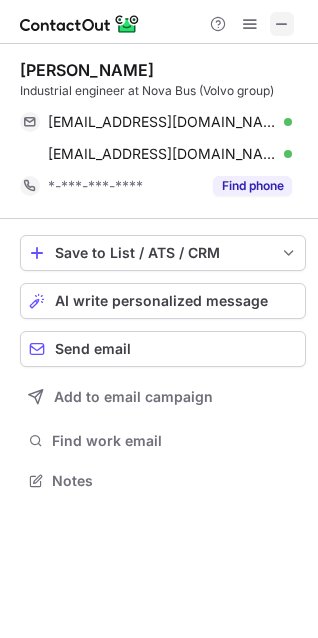 click at bounding box center [282, 24] 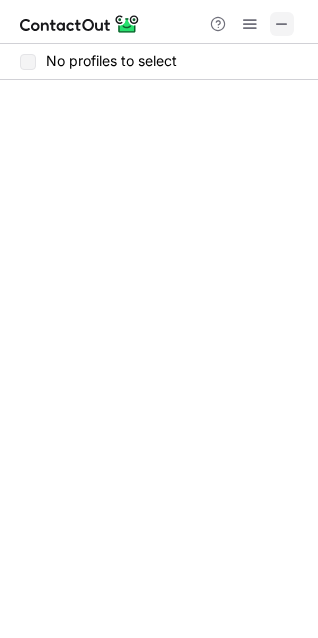 click at bounding box center [282, 24] 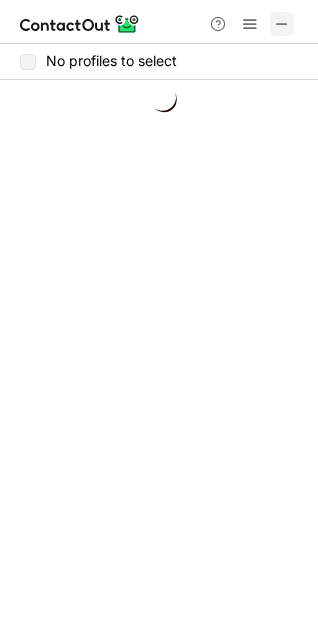 click at bounding box center [282, 24] 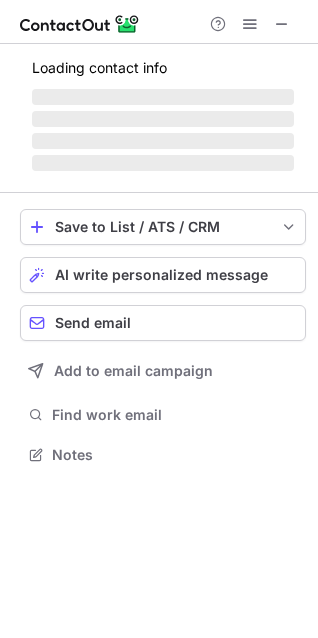 scroll, scrollTop: 10, scrollLeft: 9, axis: both 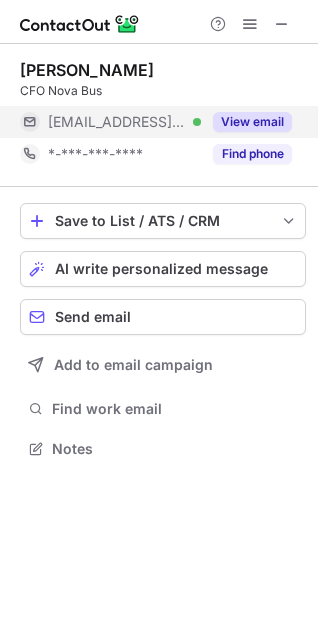 click on "View email" at bounding box center [252, 122] 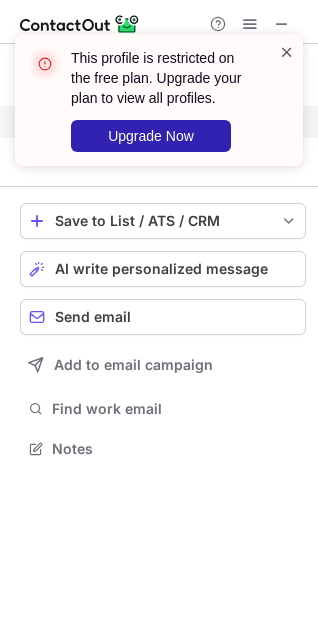 click at bounding box center [287, 52] 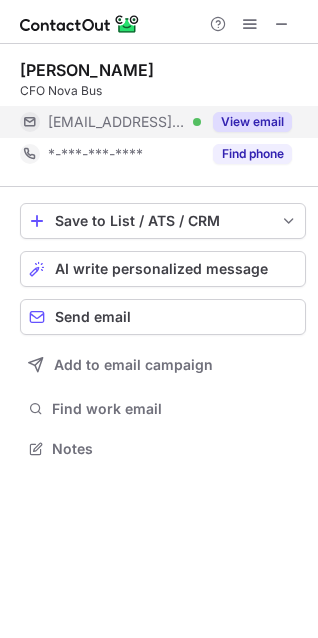 scroll, scrollTop: 440, scrollLeft: 318, axis: both 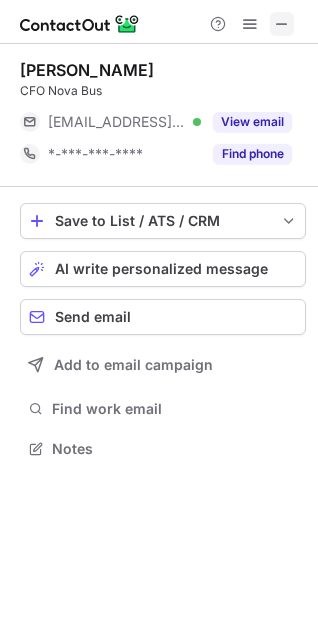 click at bounding box center [282, 24] 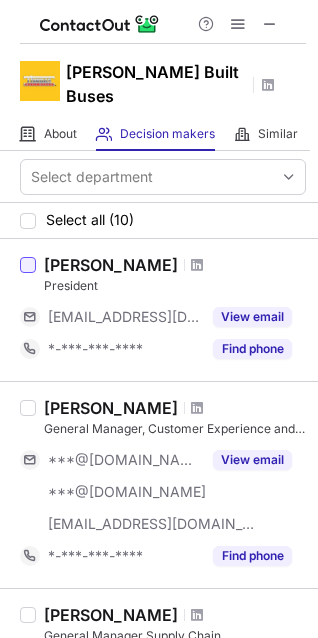 click at bounding box center [28, 265] 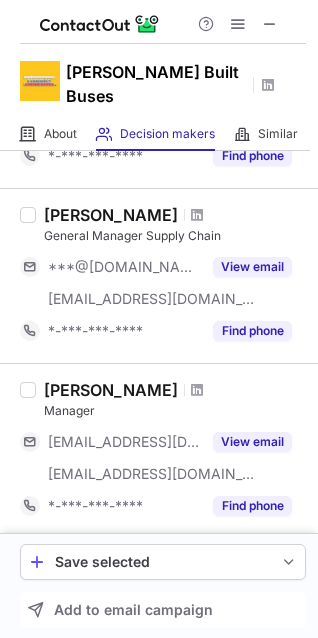 scroll, scrollTop: 440, scrollLeft: 0, axis: vertical 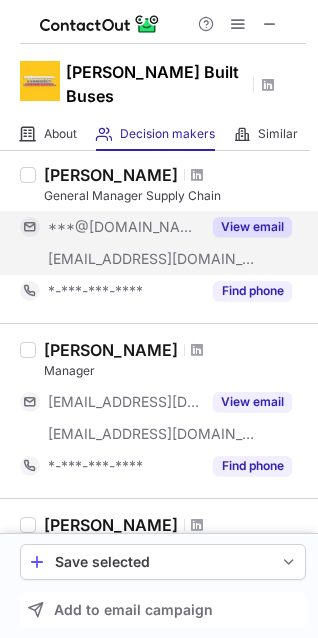 click on "View email" at bounding box center [252, 227] 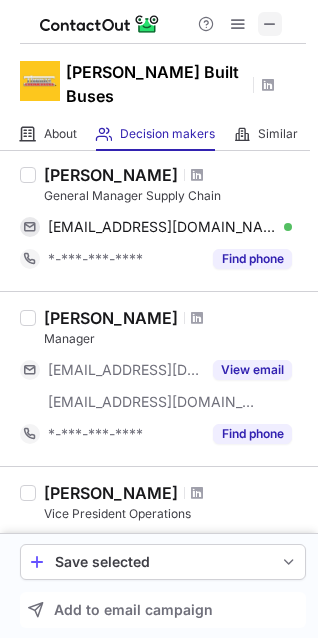 click at bounding box center (270, 24) 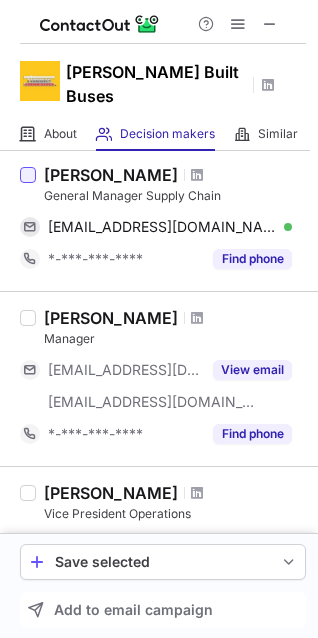 click at bounding box center (28, 175) 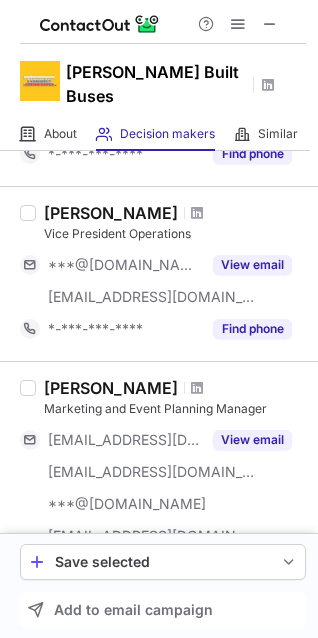 scroll, scrollTop: 760, scrollLeft: 0, axis: vertical 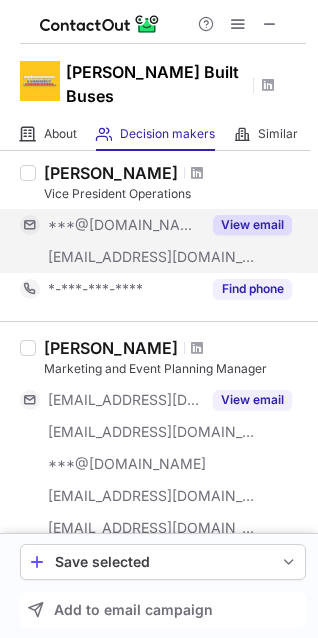 click on "View email" at bounding box center [252, 225] 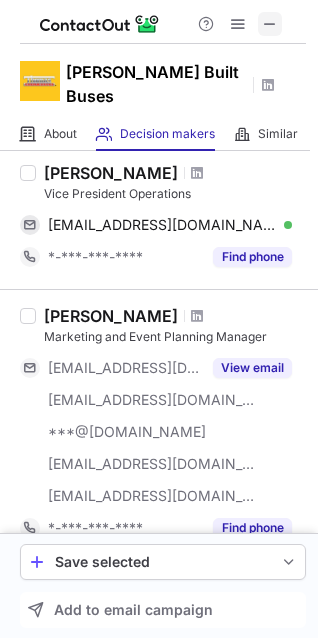 click at bounding box center [270, 24] 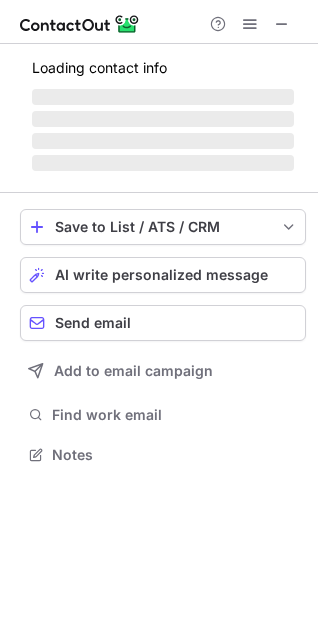 scroll, scrollTop: 10, scrollLeft: 9, axis: both 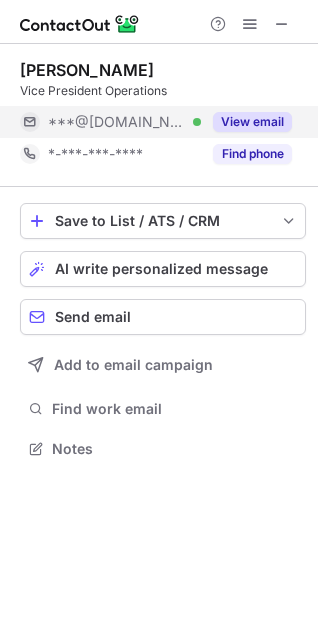 click on "View email" at bounding box center (252, 122) 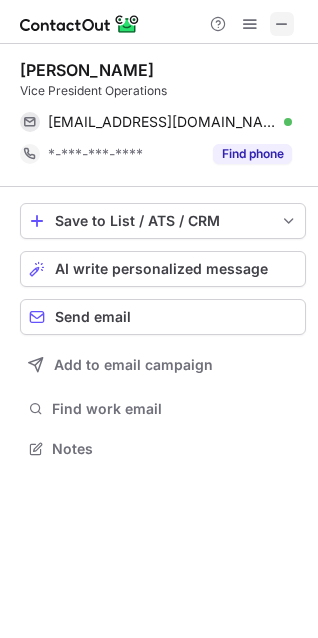 click at bounding box center [282, 24] 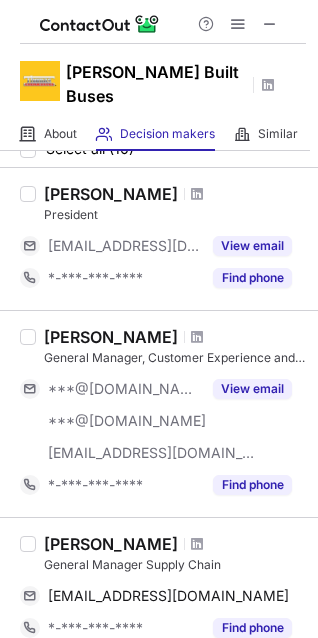 scroll, scrollTop: 74, scrollLeft: 0, axis: vertical 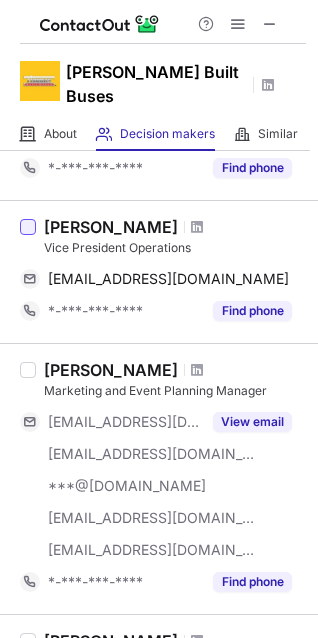 click at bounding box center [28, 227] 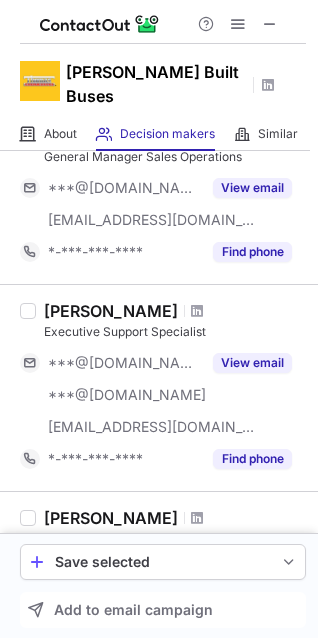 scroll, scrollTop: 1346, scrollLeft: 0, axis: vertical 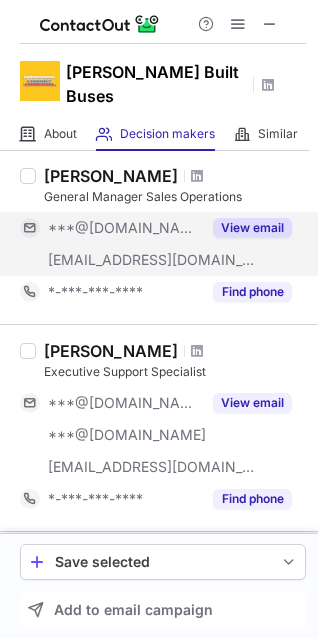 click on "View email" at bounding box center (252, 228) 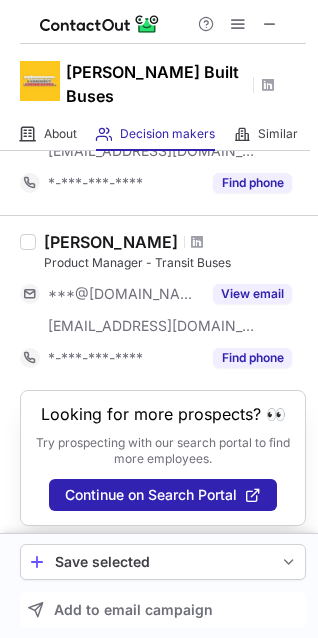 scroll, scrollTop: 1630, scrollLeft: 0, axis: vertical 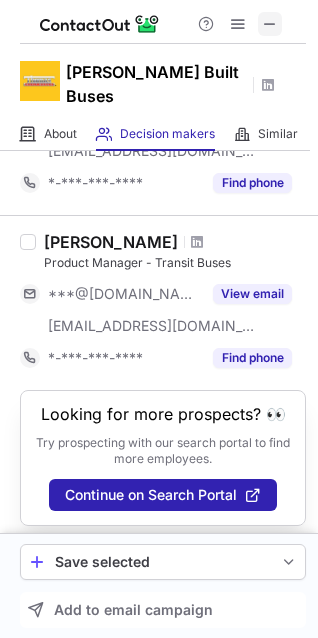 click at bounding box center (270, 24) 